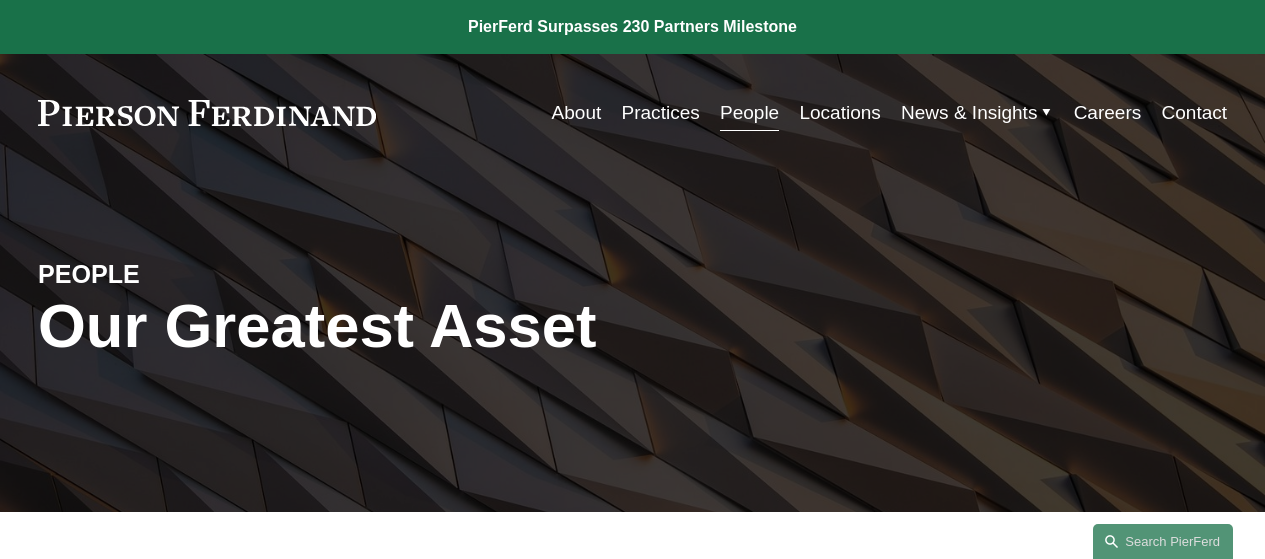scroll, scrollTop: 0, scrollLeft: 0, axis: both 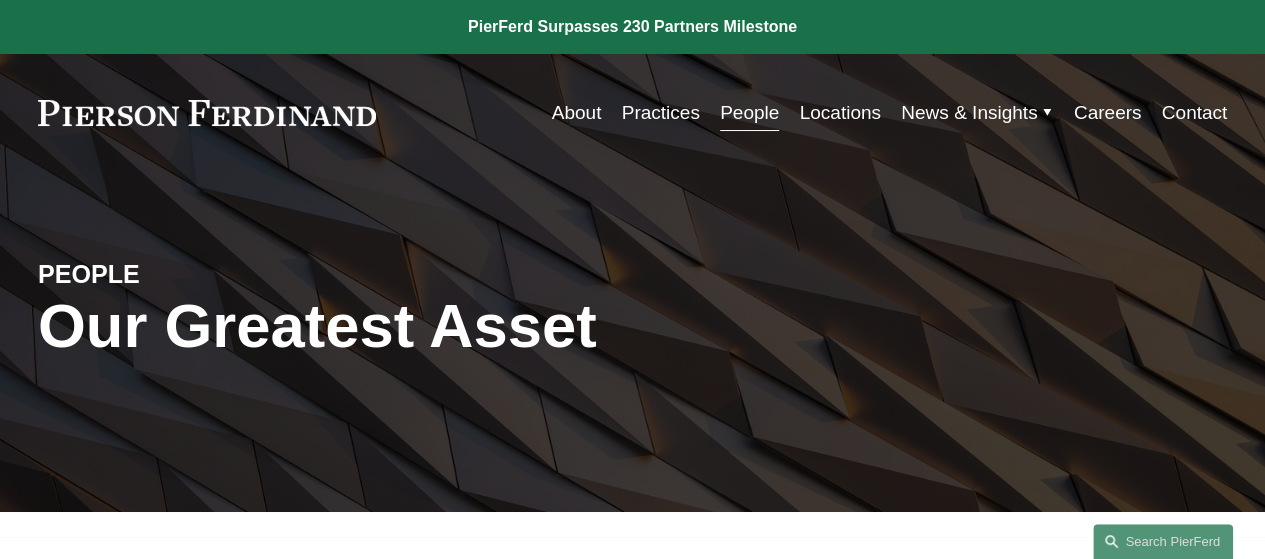 click on "Practices" at bounding box center (661, 113) 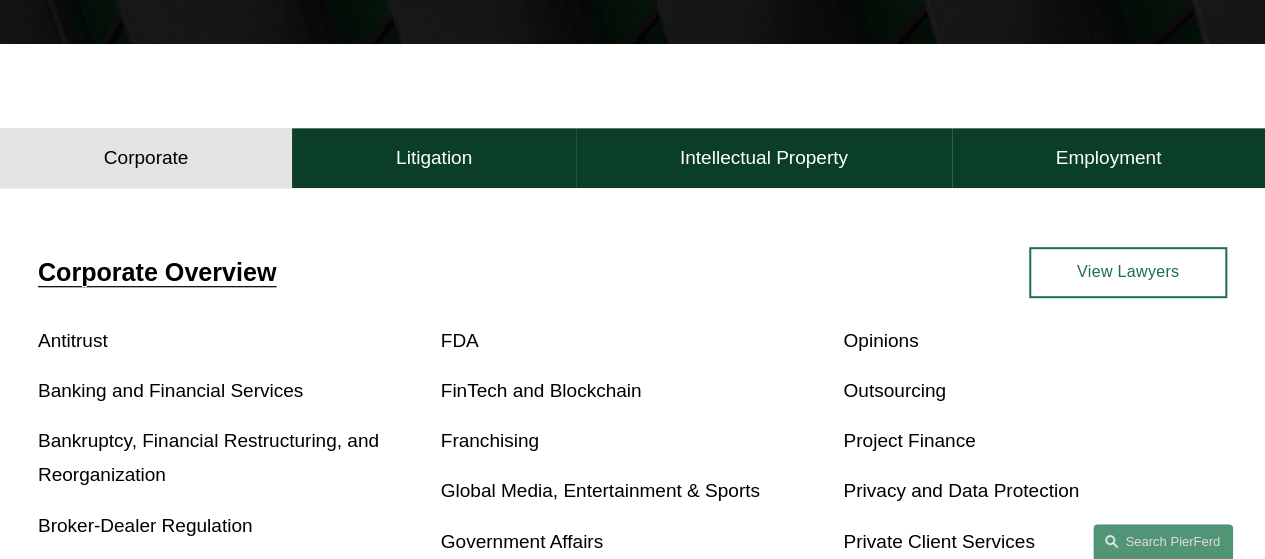 scroll, scrollTop: 500, scrollLeft: 0, axis: vertical 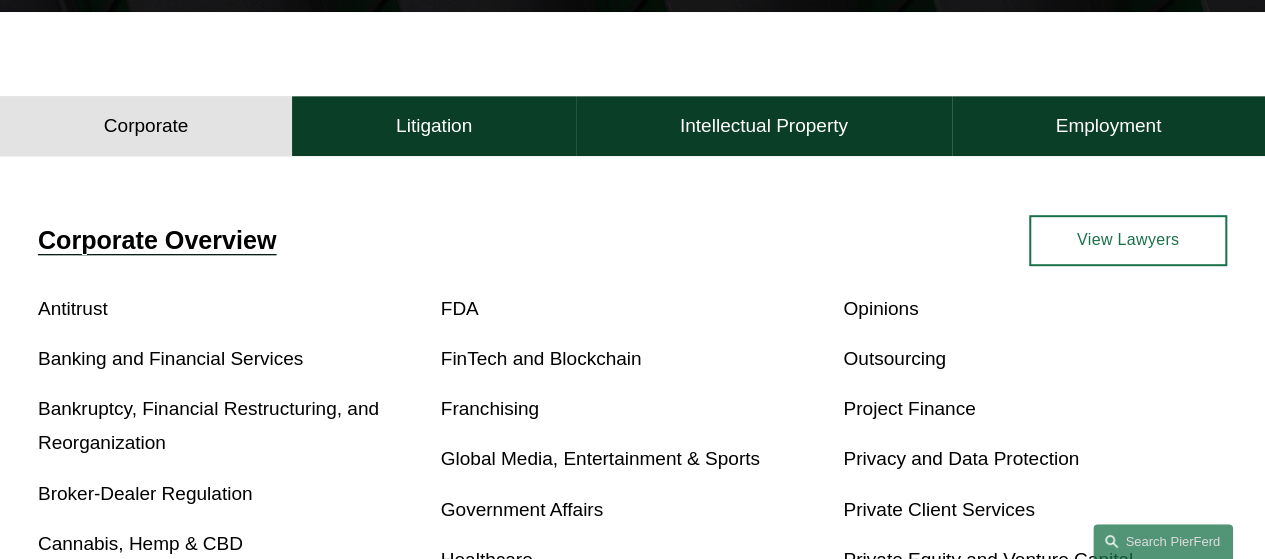 click on "Antitrust" at bounding box center [73, 308] 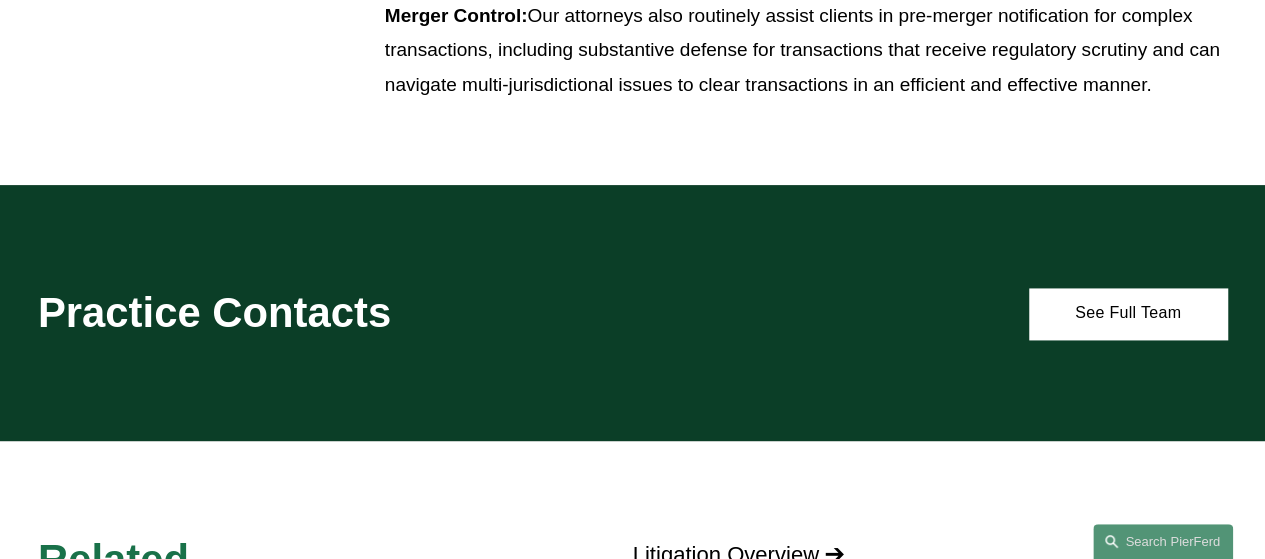 scroll, scrollTop: 1400, scrollLeft: 0, axis: vertical 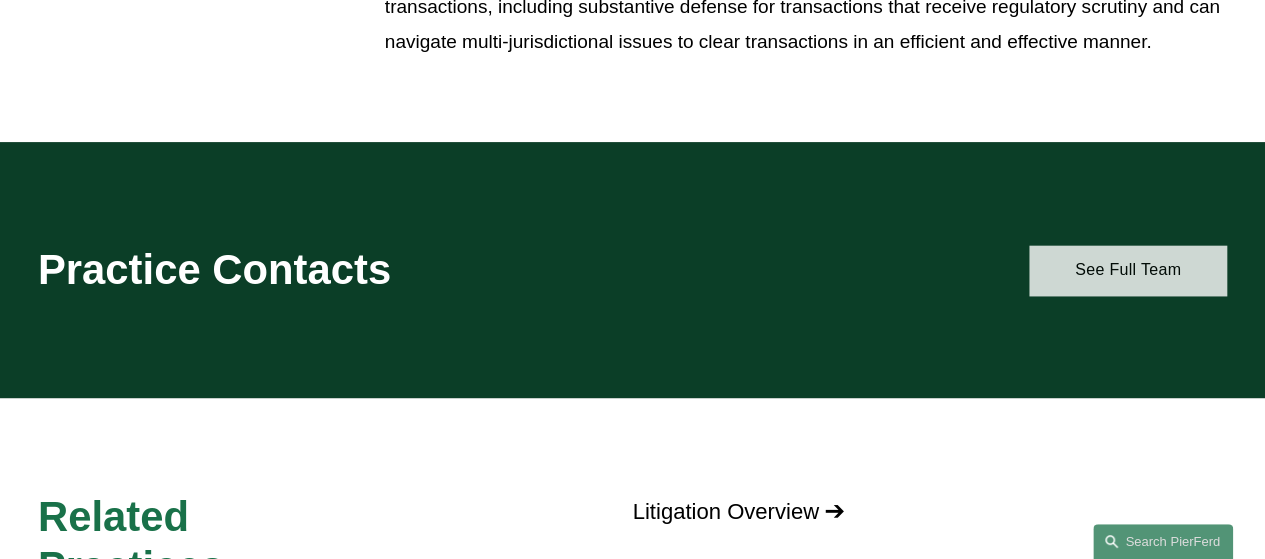 click on "See Full Team" at bounding box center (1128, 270) 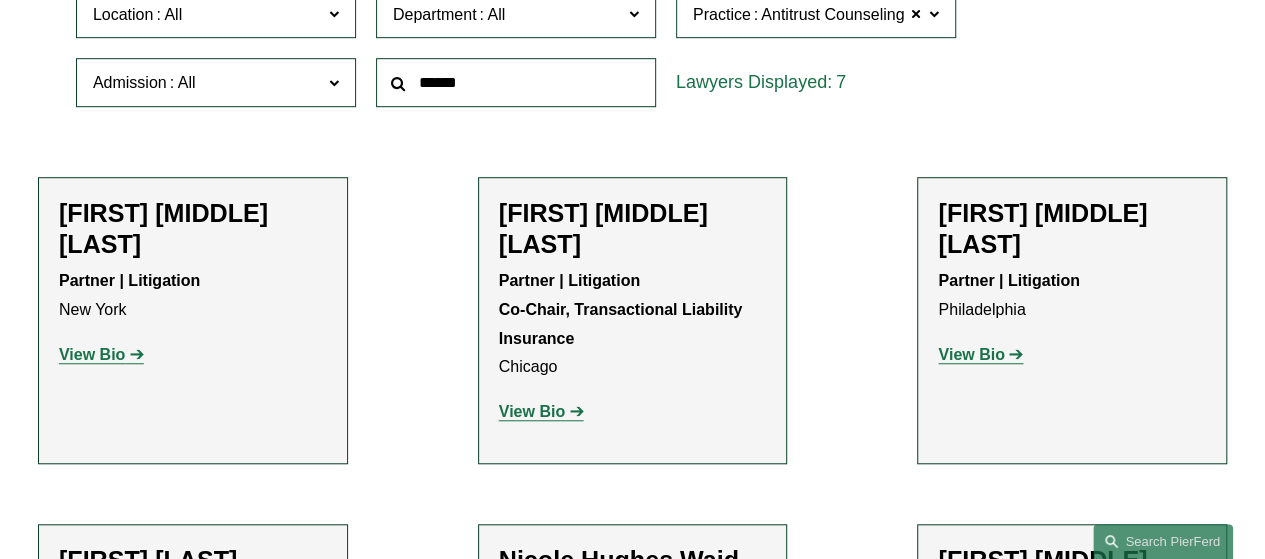 scroll, scrollTop: 600, scrollLeft: 0, axis: vertical 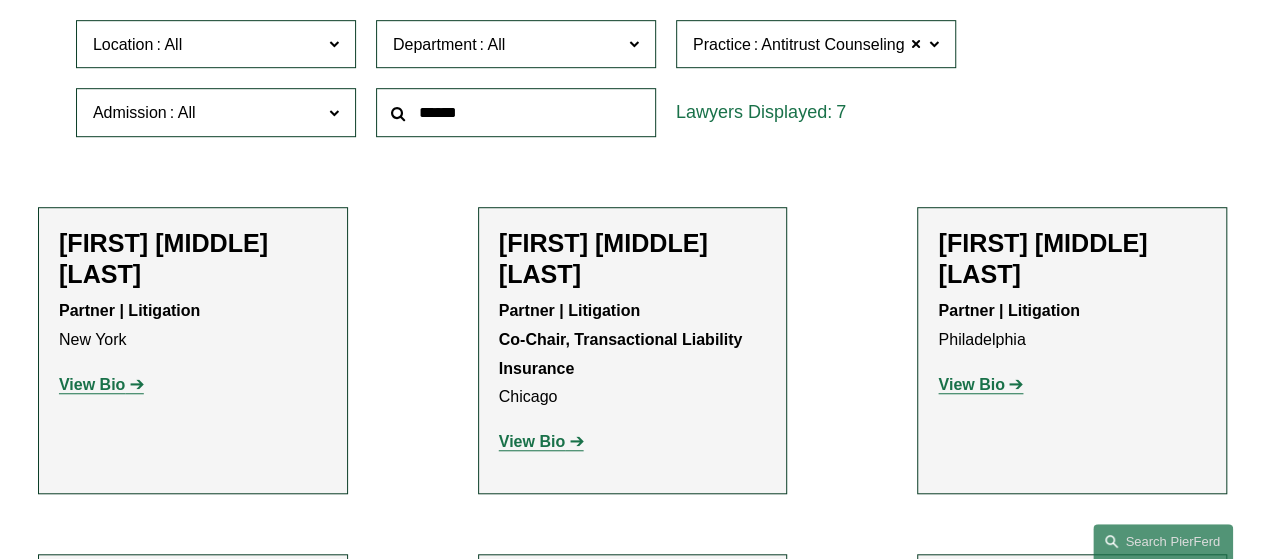 click on "View Bio" 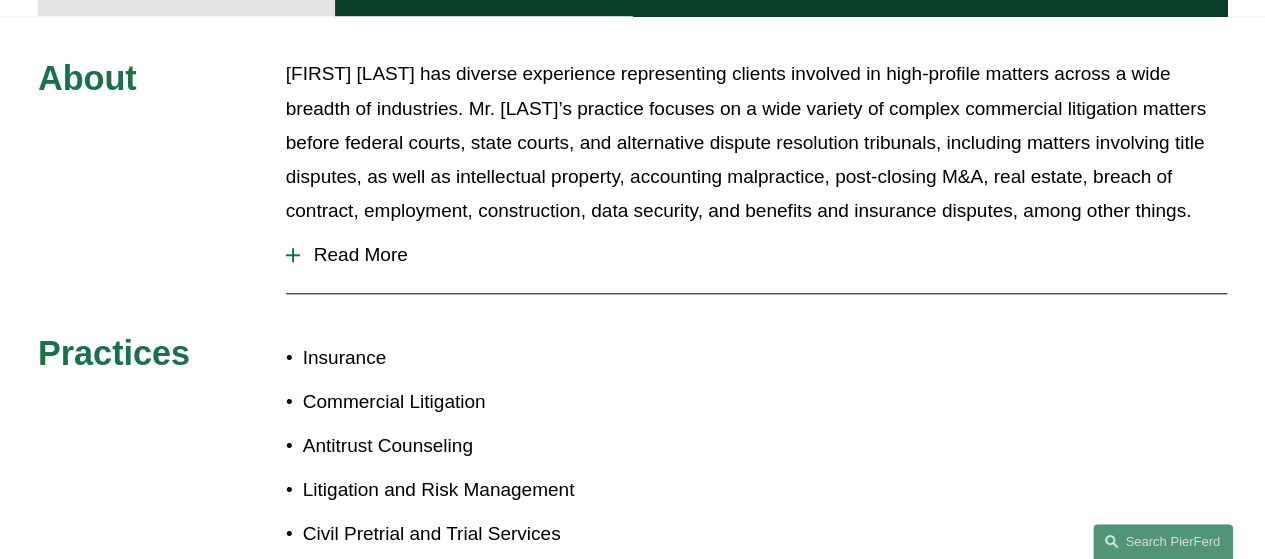 scroll, scrollTop: 800, scrollLeft: 0, axis: vertical 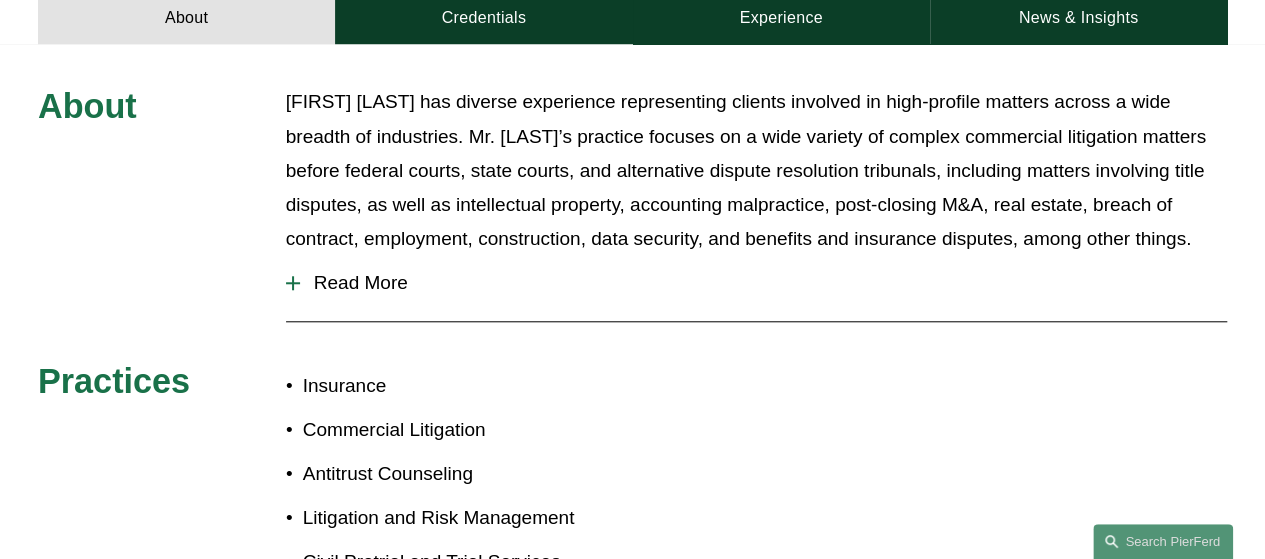 click at bounding box center [293, 283] 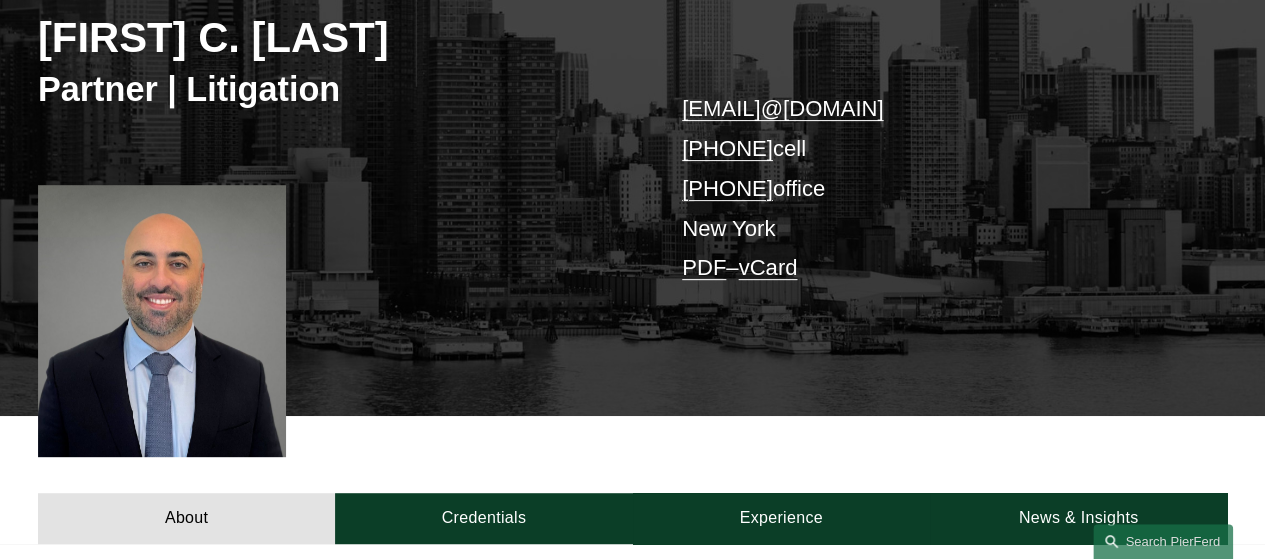 scroll, scrollTop: 0, scrollLeft: 0, axis: both 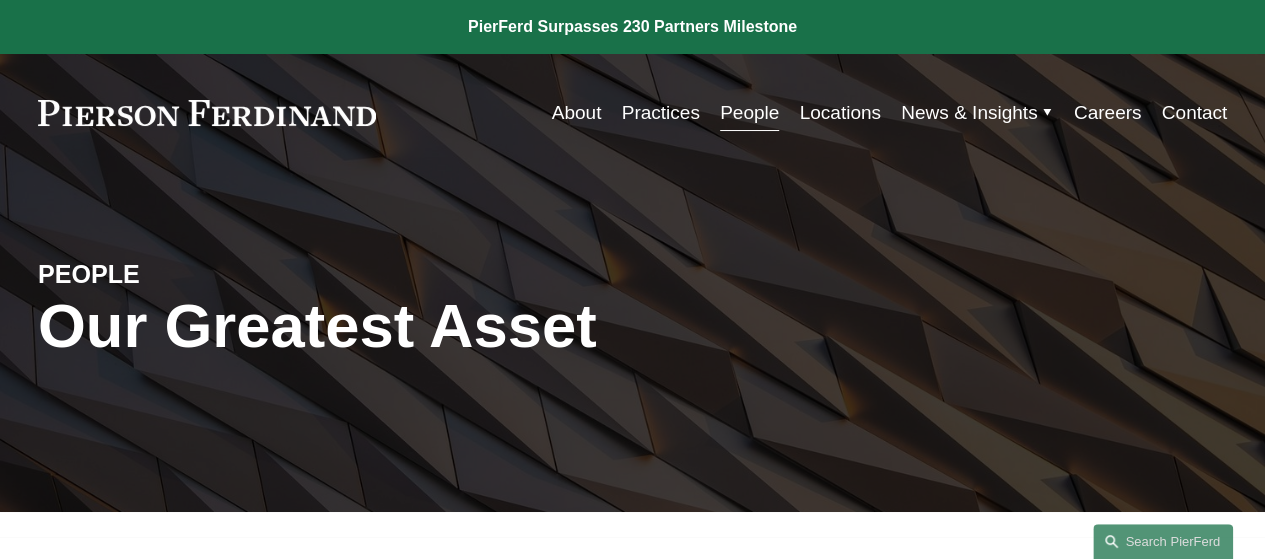 click on "Practices" at bounding box center [661, 113] 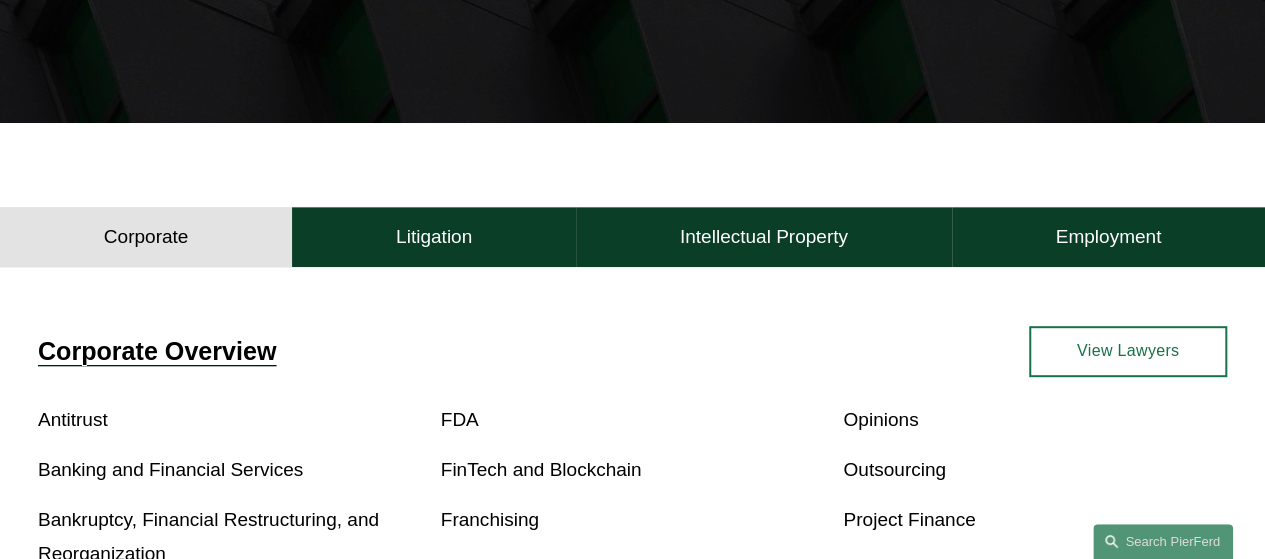 scroll, scrollTop: 400, scrollLeft: 0, axis: vertical 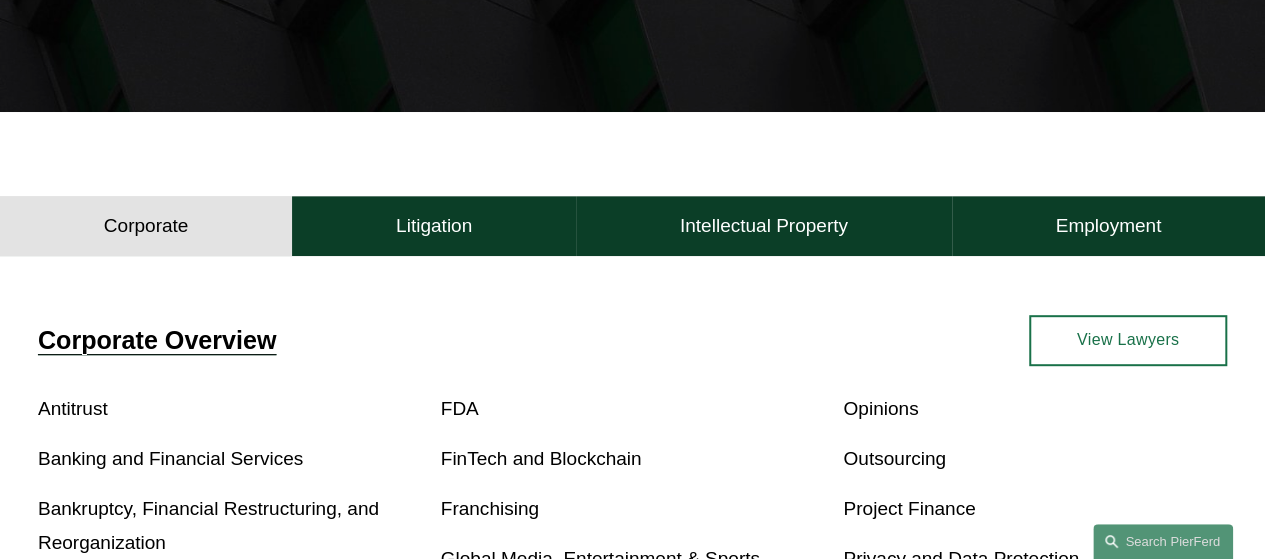 click on "Corporate Overview
Antitrust Banking and Financial Services Bankruptcy, Financial Restructuring, and Reorganization Broker-Dealer Regulation Cannabis, Hemp & CBD Capital Markets Commodities, Futures & Derivatives Communications & Media Commercial Transactions Emerging Companies Employment and Labor Energy, Renewables, and Sustainability Environmental, Health, and Safety Environmental, Social & Governance (ESG) Executive Compensation and Benefits FDA FinTech and Blockchain Franchising Global Media, Entertainment & Sports Government Affairs Healthcare Home Health and Home Care Hospitality Immigration and Naturalization Information Security Insurance International Insurance Regulatory International Trade Latin America Legal Ethics and Professional Responsibility Mergers and Acquisitions Opinions Outsourcing Project Finance Privacy and Data Protection Private Client Services Private Equity and Venture Capital Private Investment Funds Public Finance Real Estate" at bounding box center (632, 747) 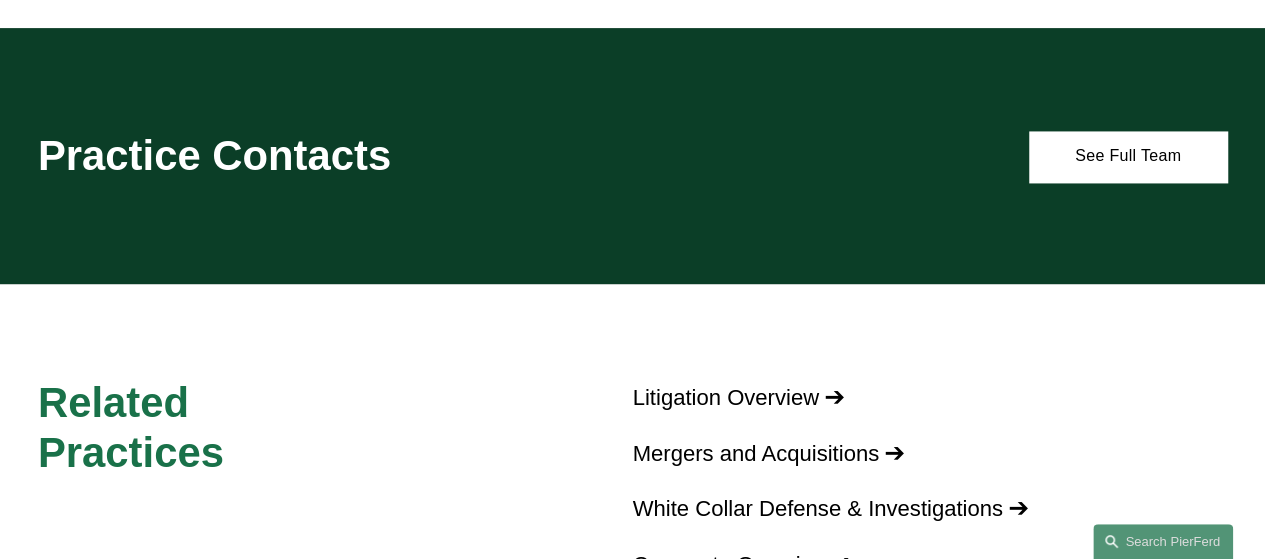 scroll, scrollTop: 1500, scrollLeft: 0, axis: vertical 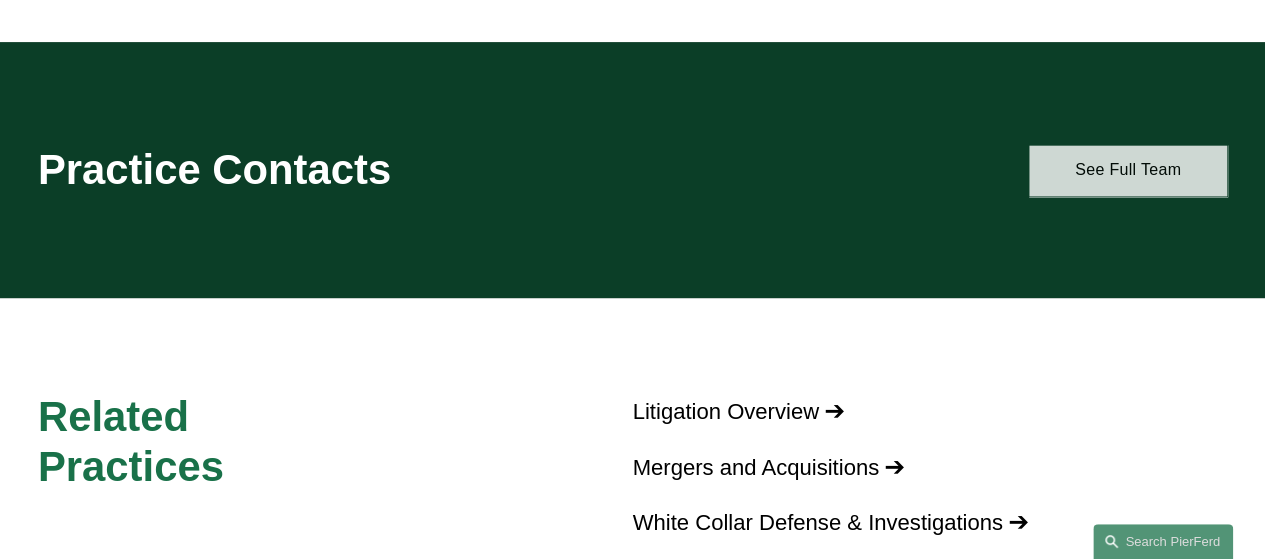 click on "See Full Team" at bounding box center (1128, 170) 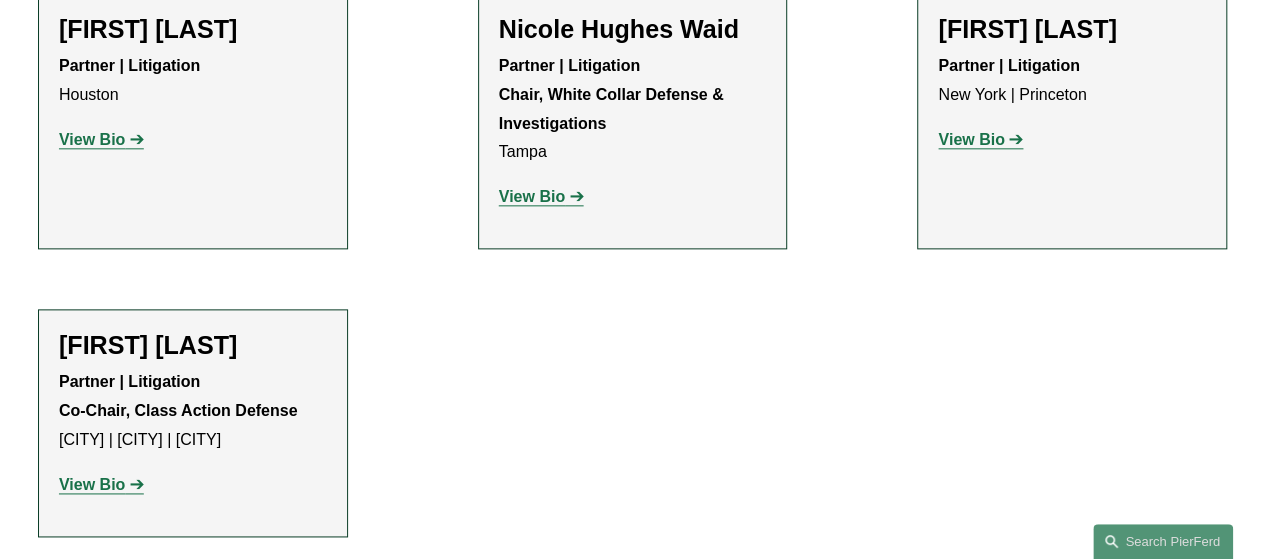 scroll, scrollTop: 1100, scrollLeft: 0, axis: vertical 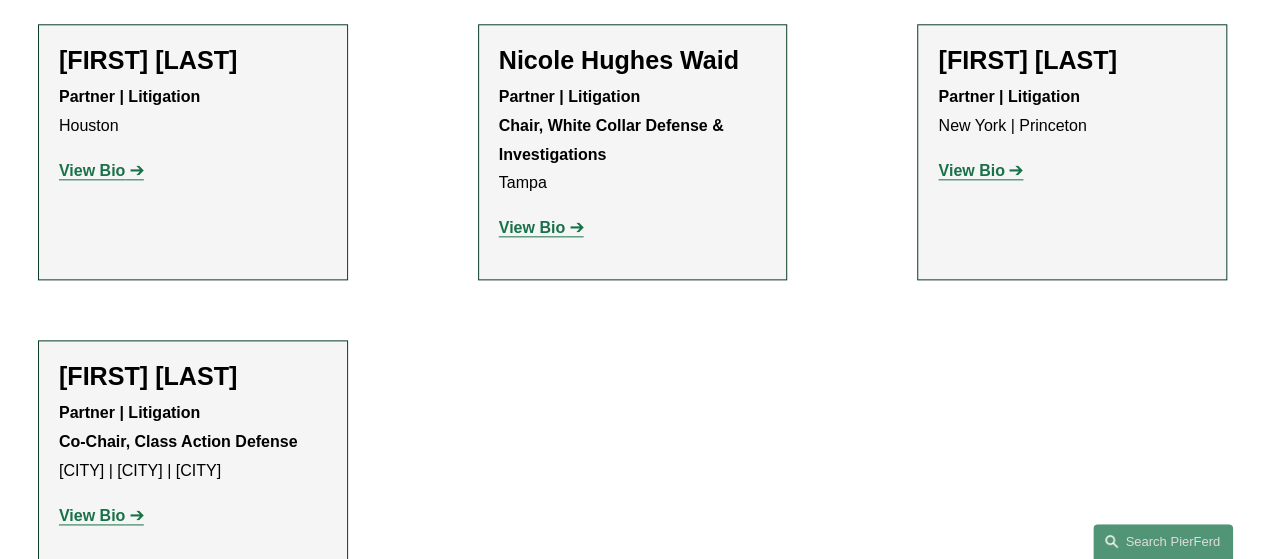 click on "View Bio" 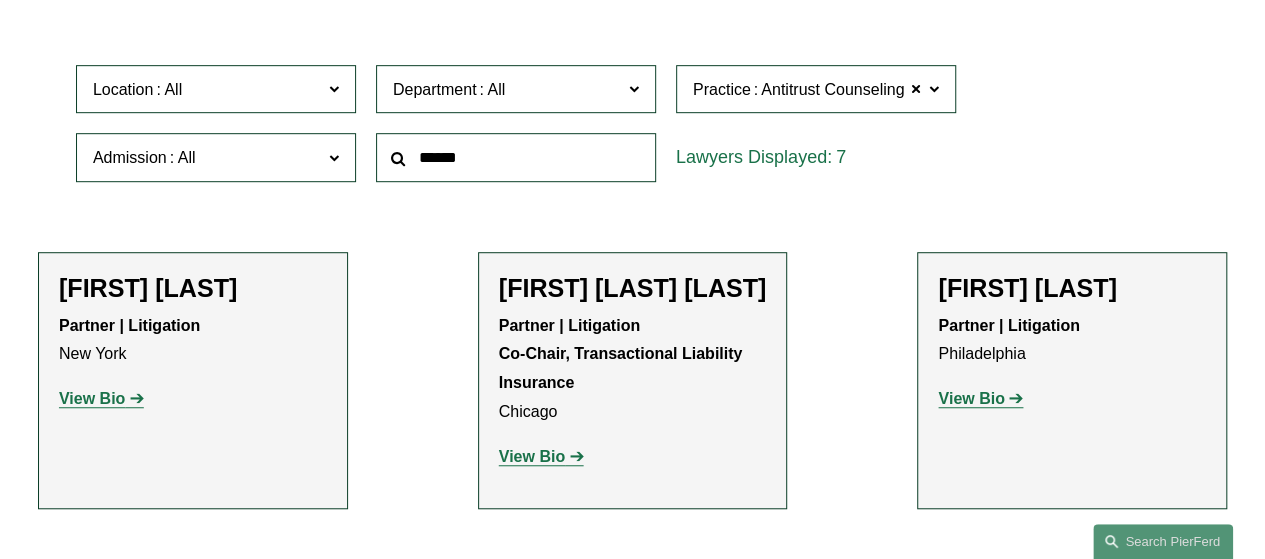 scroll, scrollTop: 600, scrollLeft: 0, axis: vertical 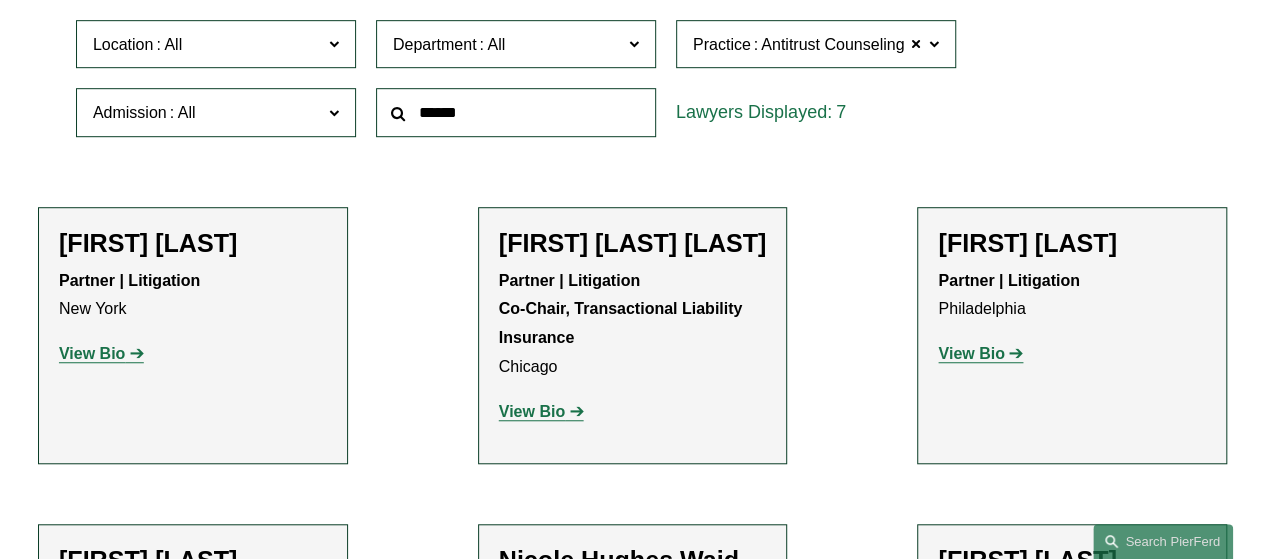 click on "View Bio" 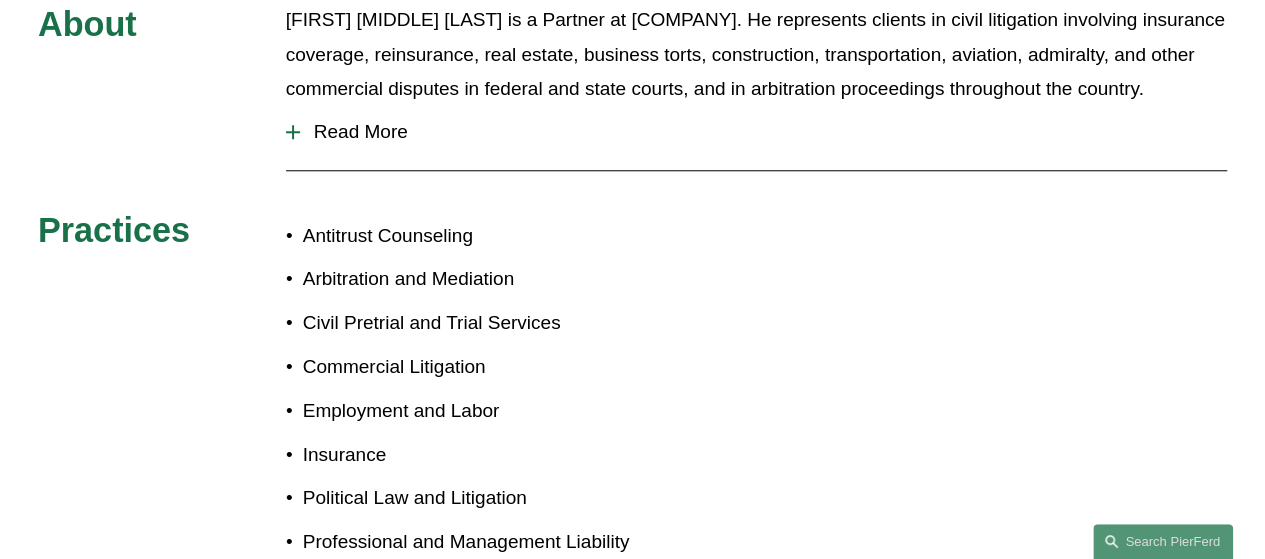 scroll, scrollTop: 900, scrollLeft: 0, axis: vertical 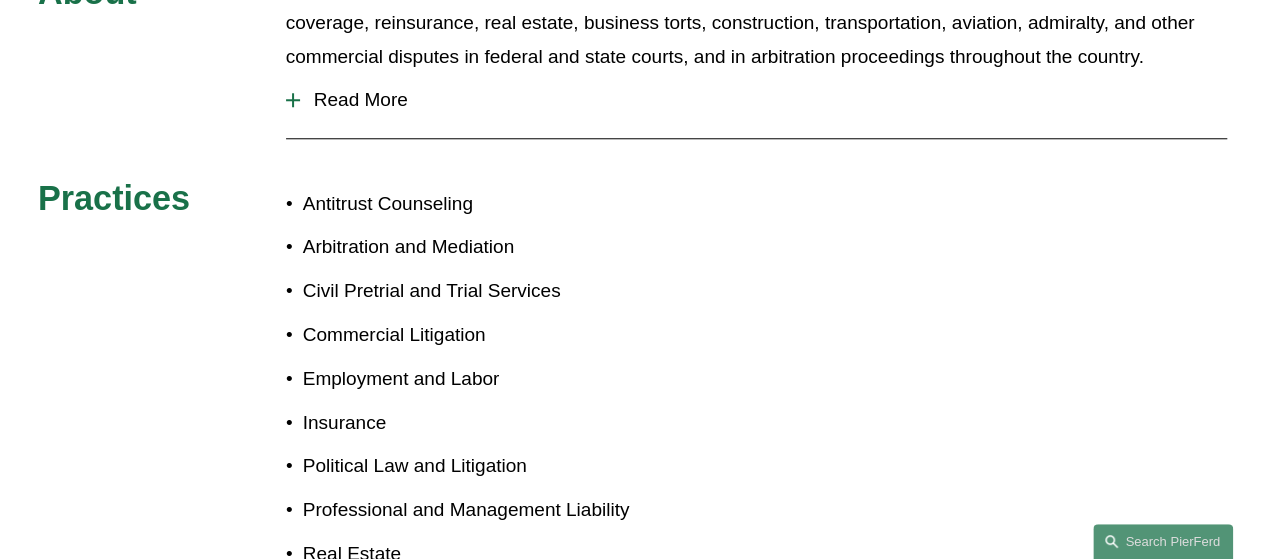 click at bounding box center [293, 100] 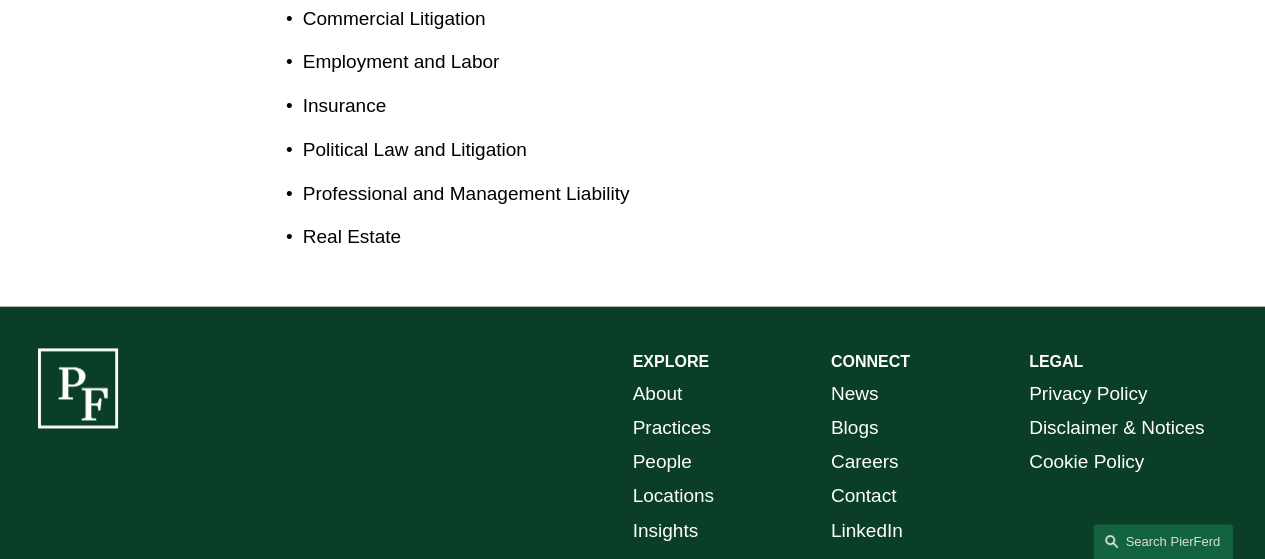 scroll, scrollTop: 600, scrollLeft: 0, axis: vertical 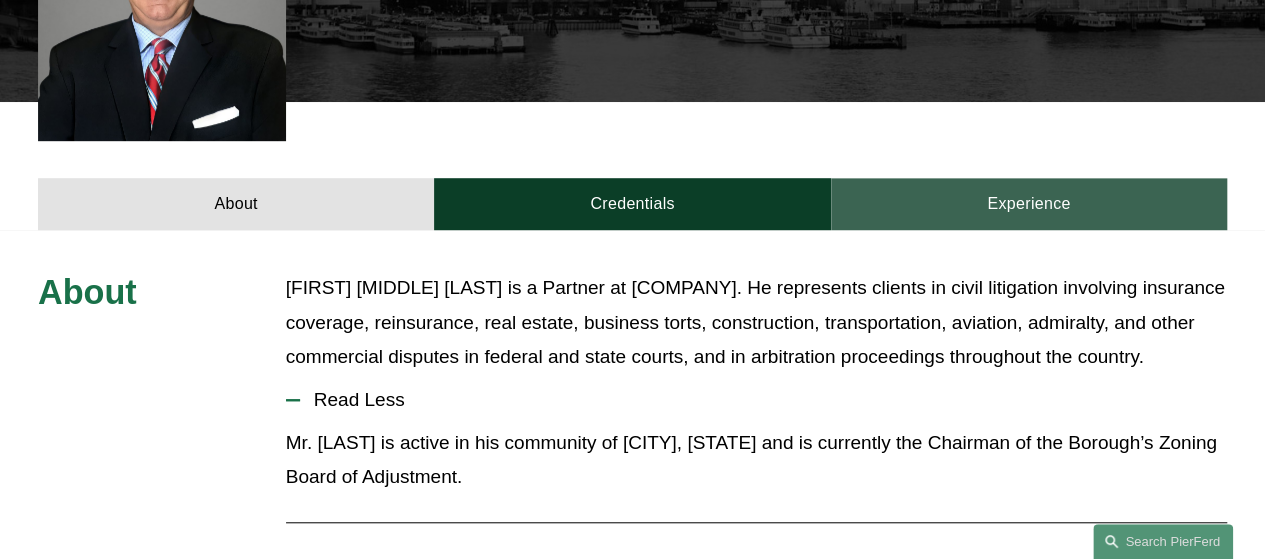 click on "Experience" at bounding box center [1029, 203] 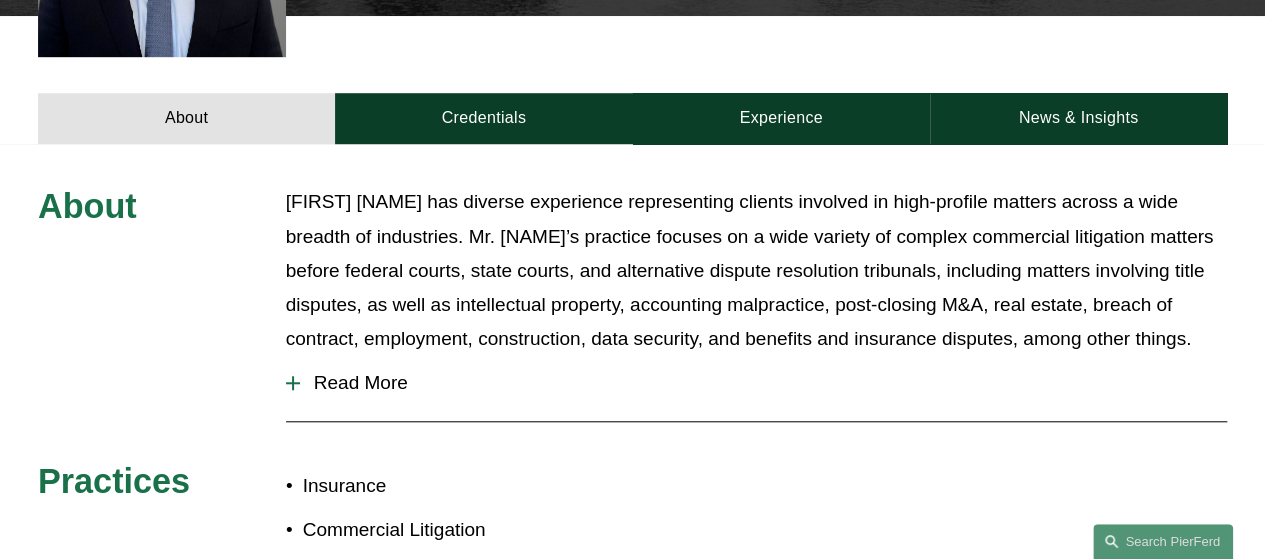 scroll, scrollTop: 700, scrollLeft: 0, axis: vertical 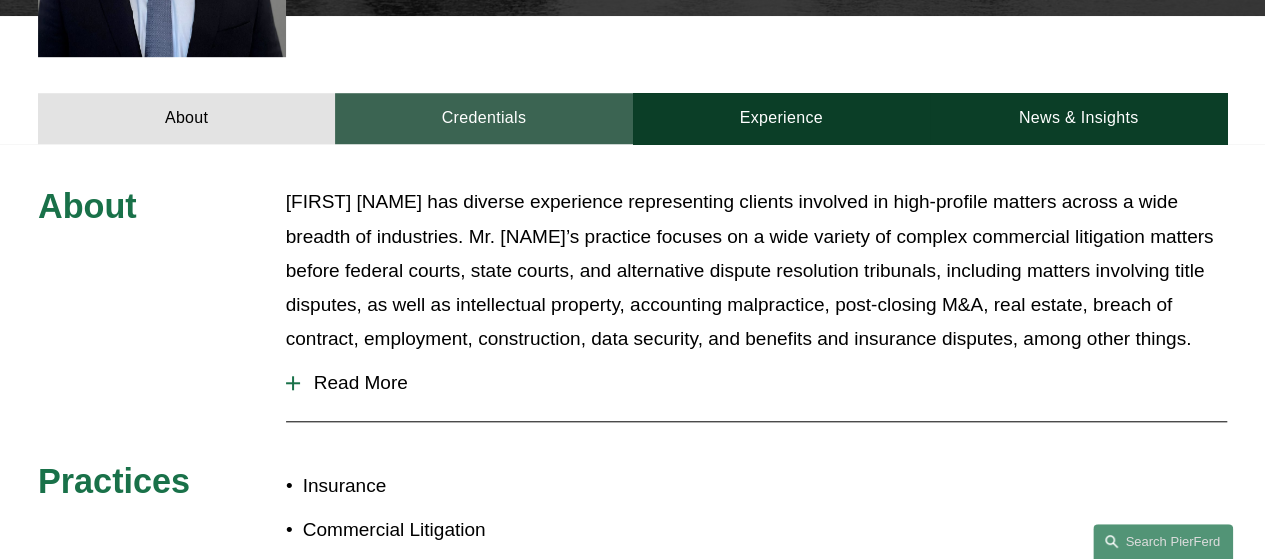 click on "Credentials" at bounding box center (483, 118) 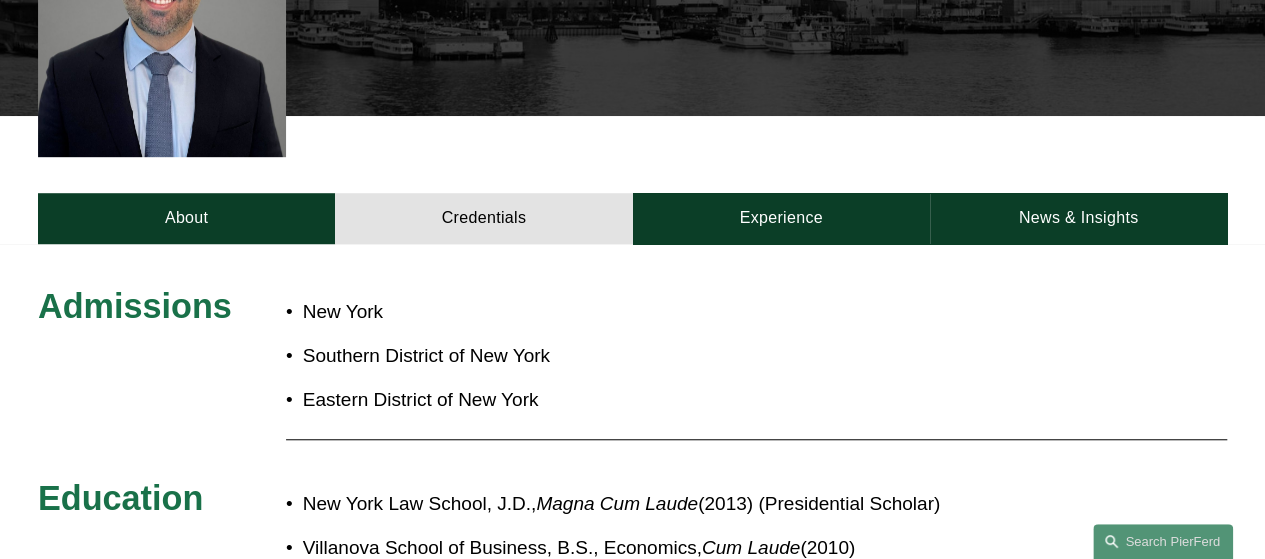 scroll, scrollTop: 600, scrollLeft: 0, axis: vertical 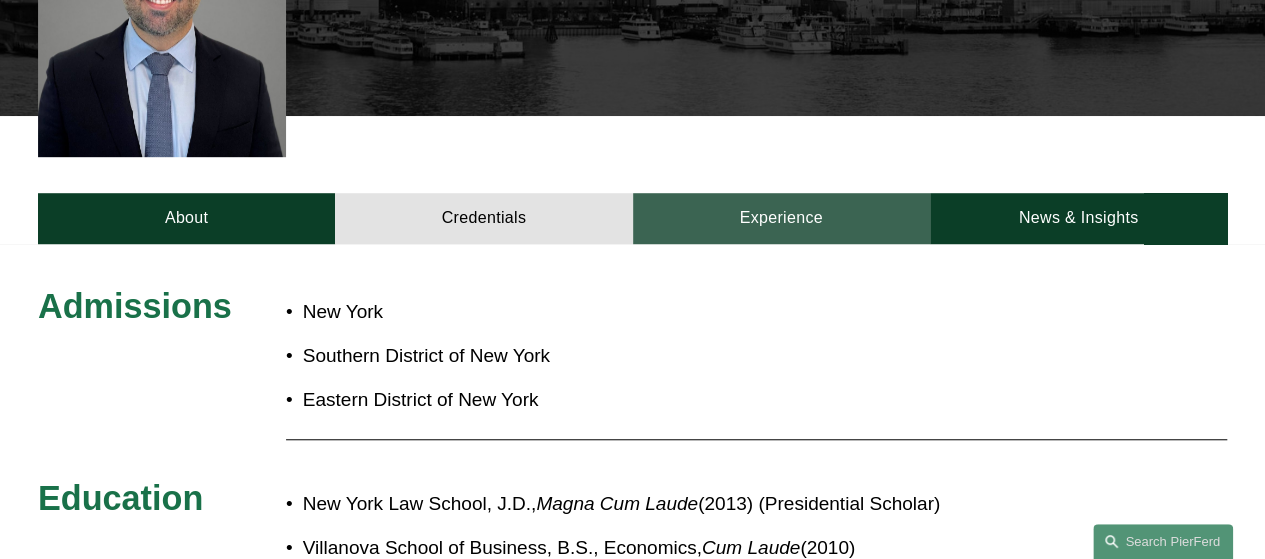 click on "Experience" at bounding box center [781, 218] 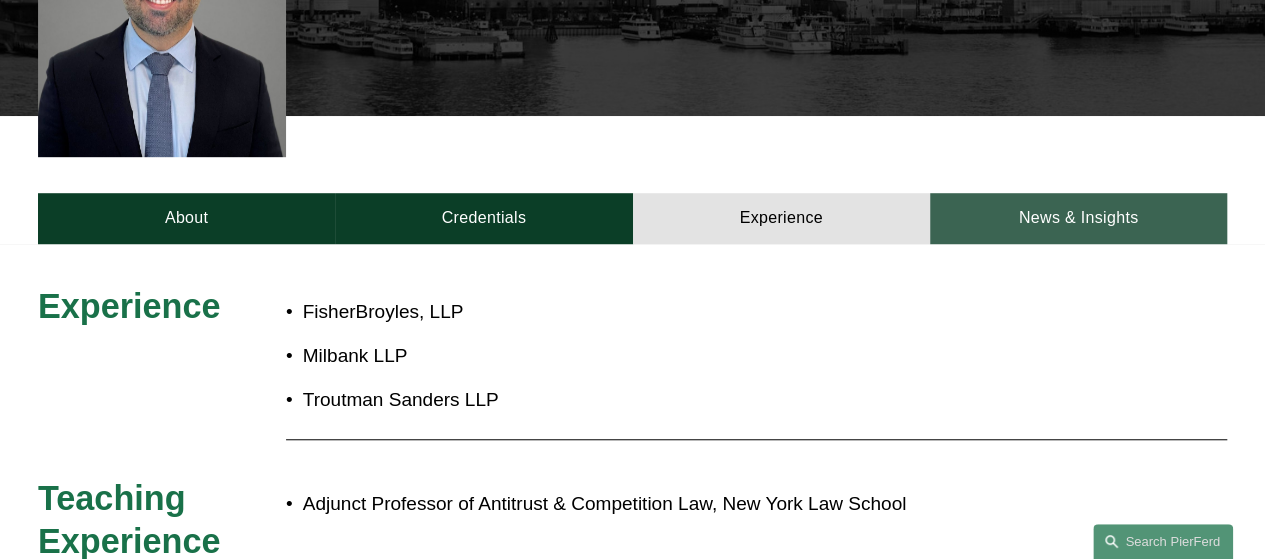 click on "News & Insights" at bounding box center [1078, 218] 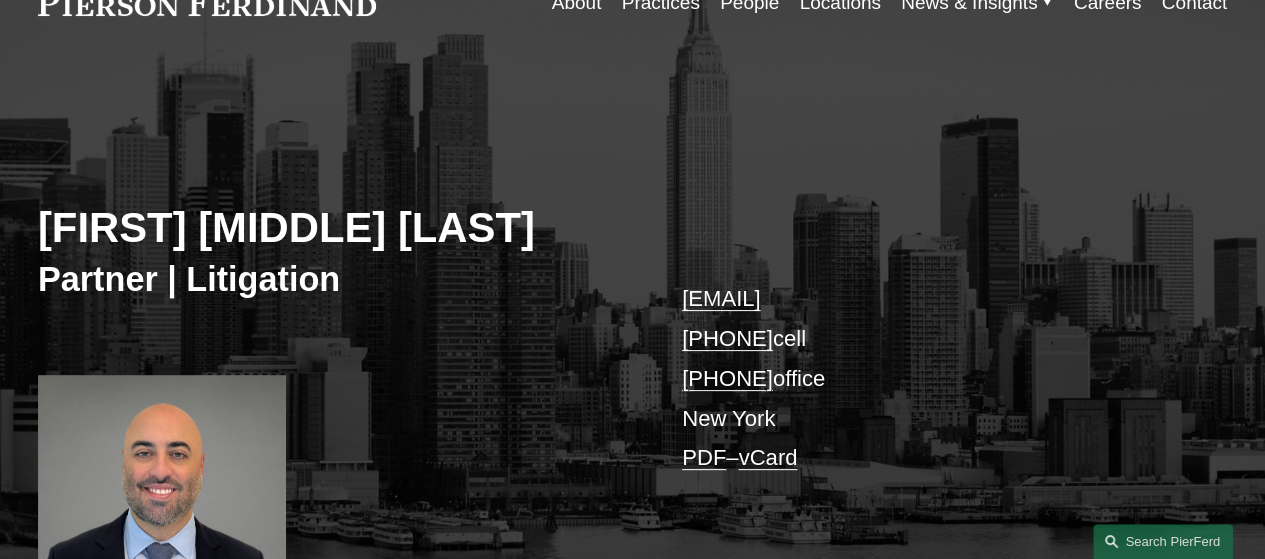 scroll, scrollTop: 100, scrollLeft: 0, axis: vertical 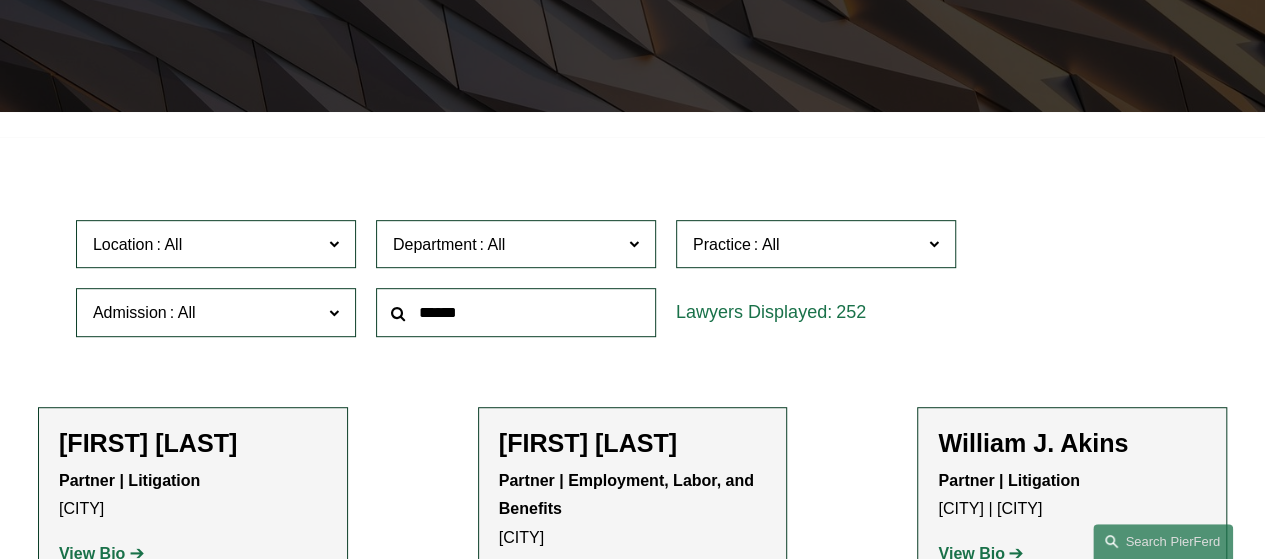 click 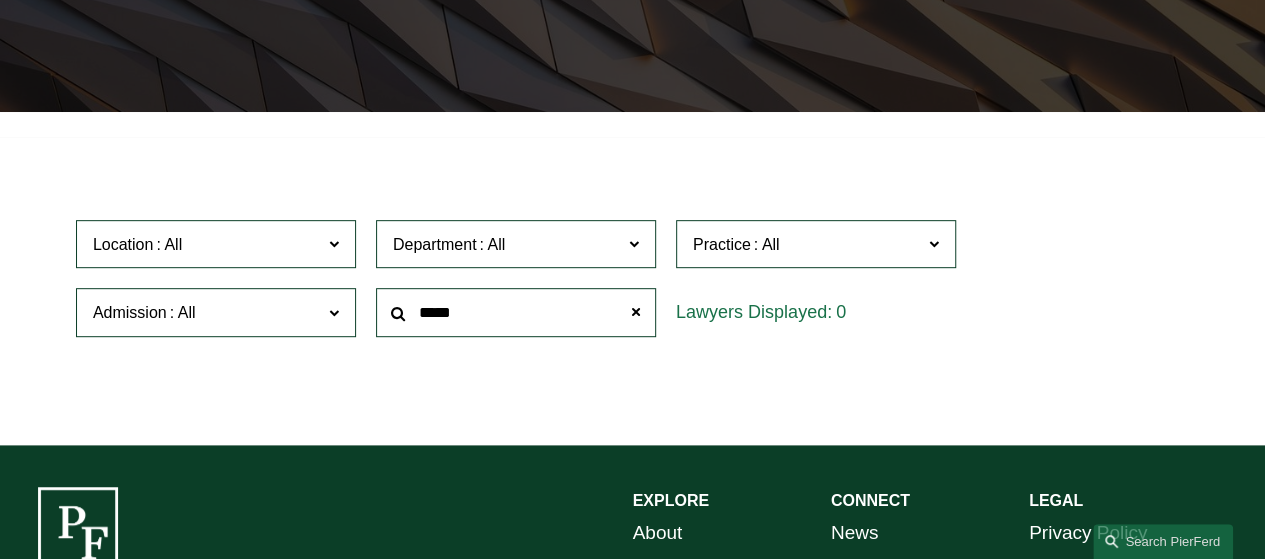 type on "*****" 